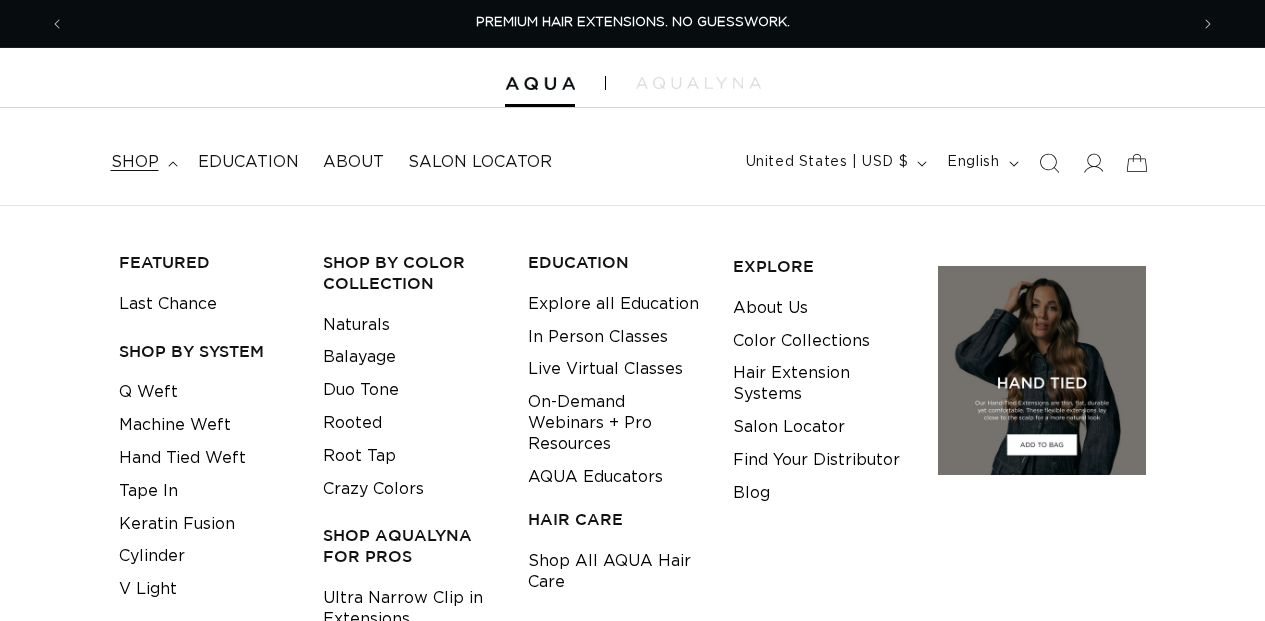 scroll, scrollTop: 180, scrollLeft: 0, axis: vertical 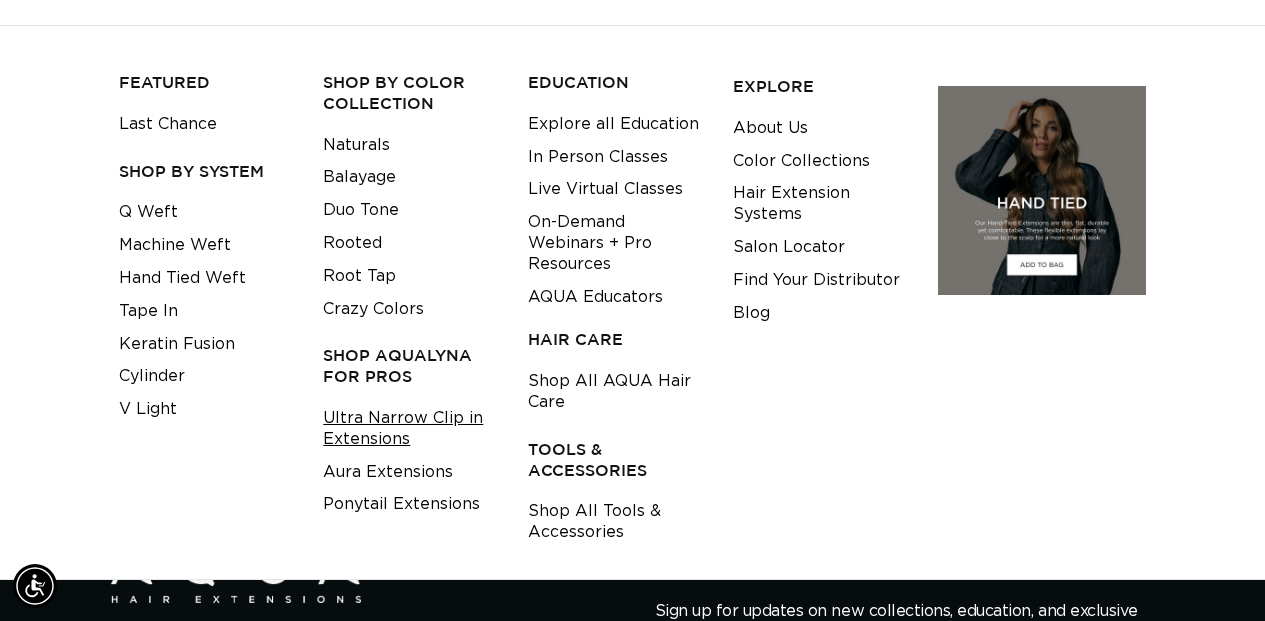 click on "Ultra Narrow Clip in Extensions" at bounding box center [410, 429] 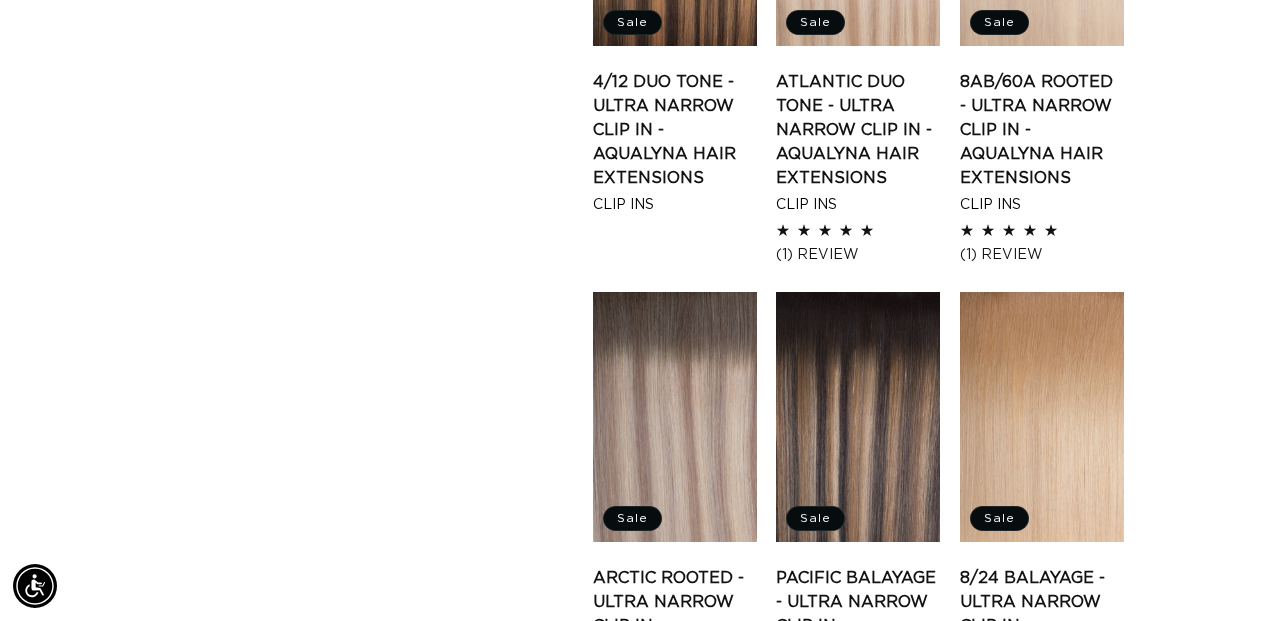 scroll, scrollTop: 1361, scrollLeft: 0, axis: vertical 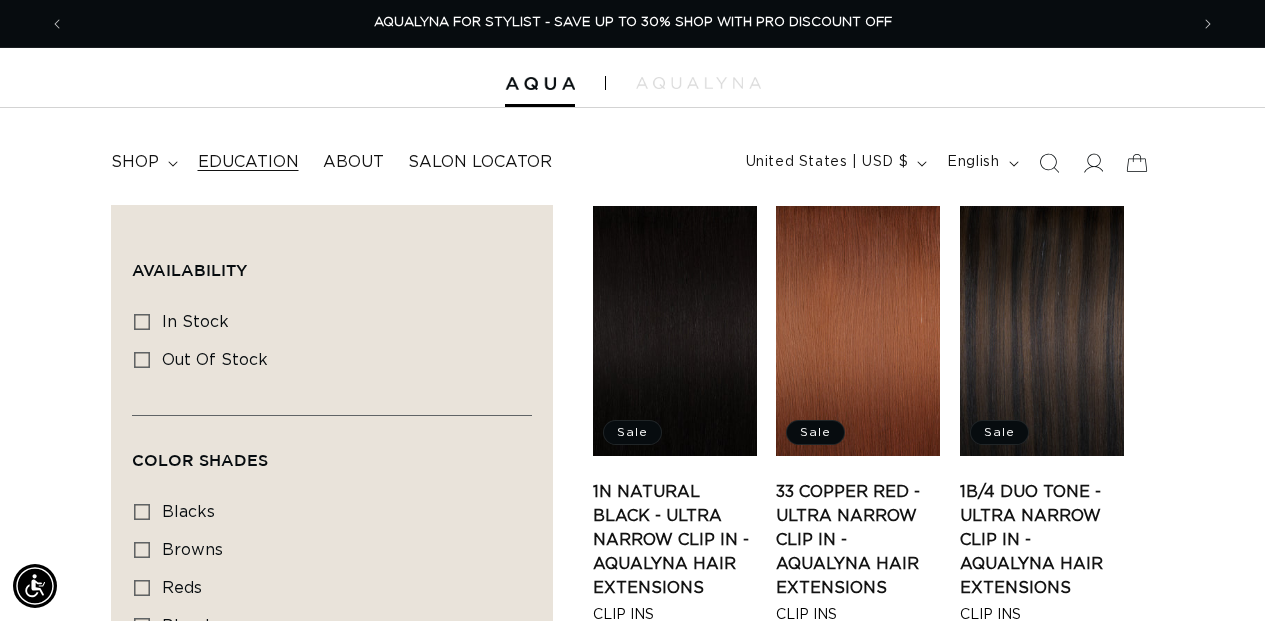 click on "Education" at bounding box center (248, 162) 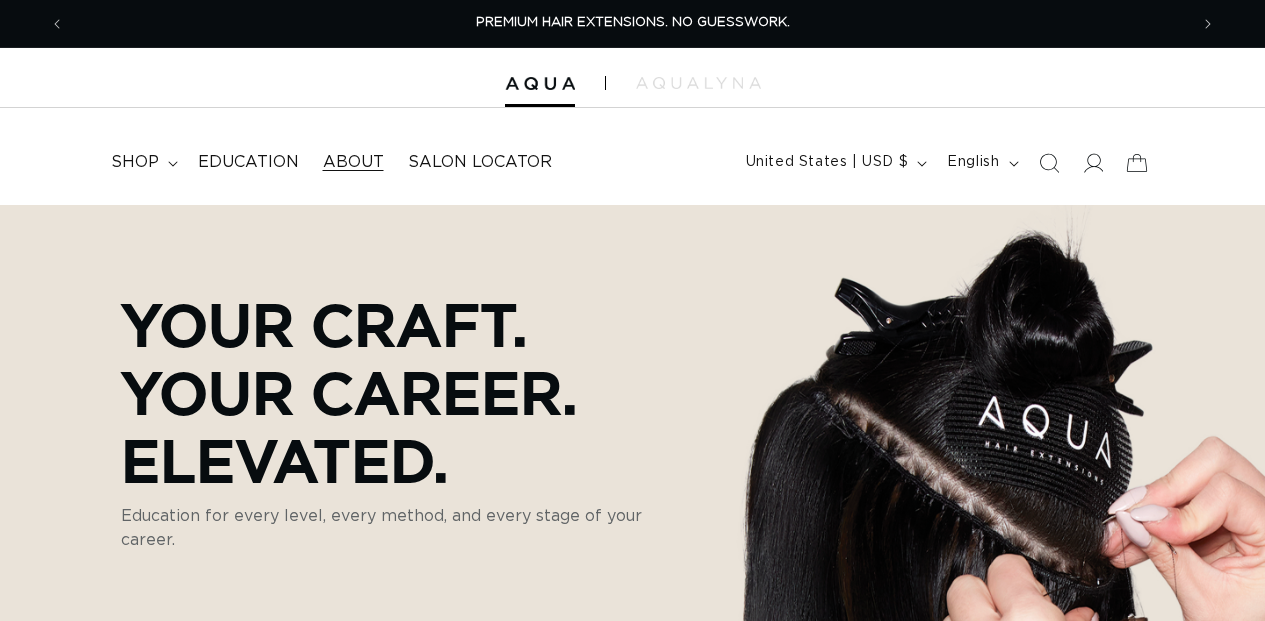 scroll, scrollTop: 0, scrollLeft: 0, axis: both 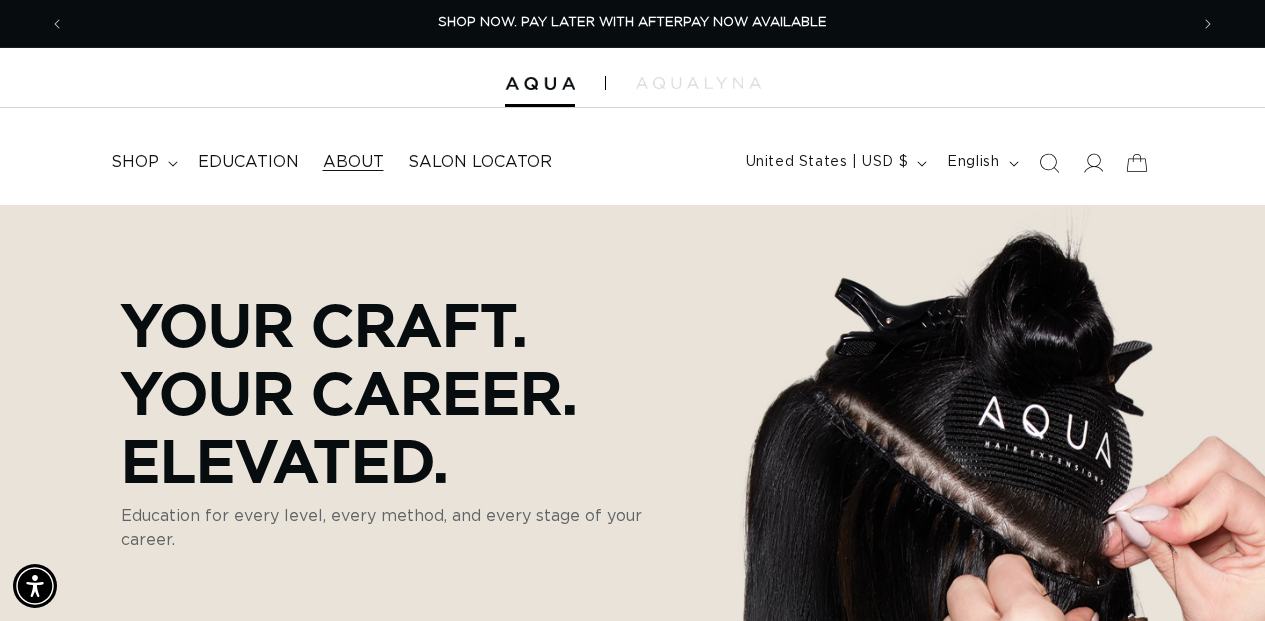click on "About" at bounding box center [353, 162] 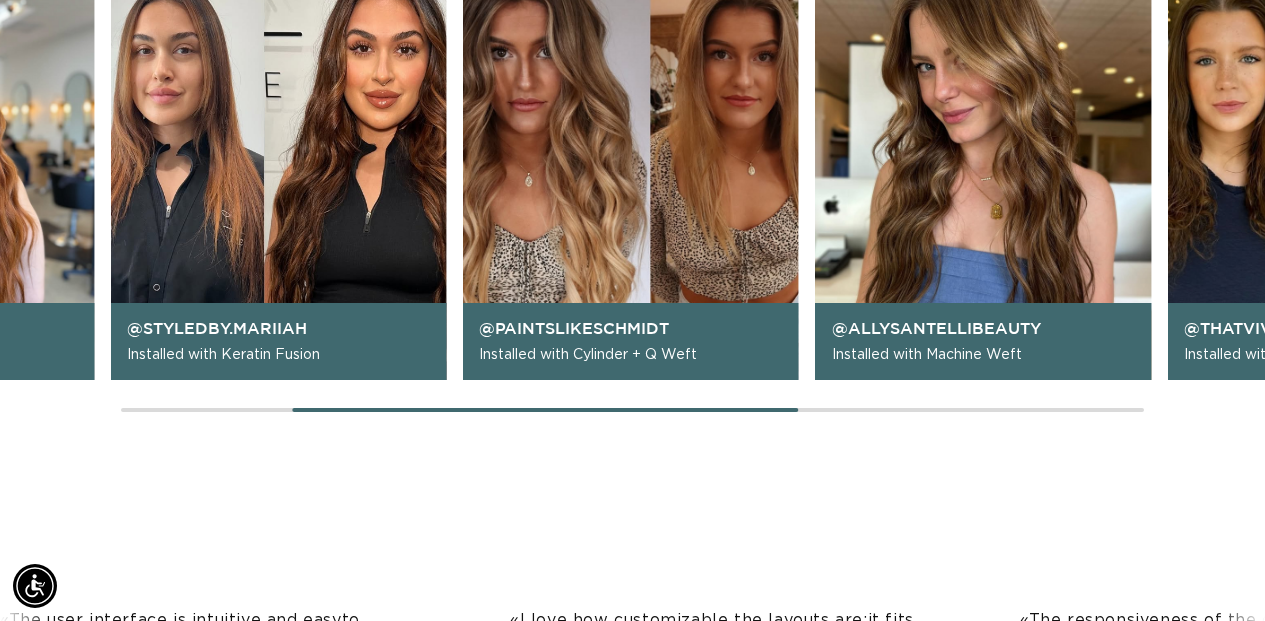 scroll, scrollTop: 1889, scrollLeft: 0, axis: vertical 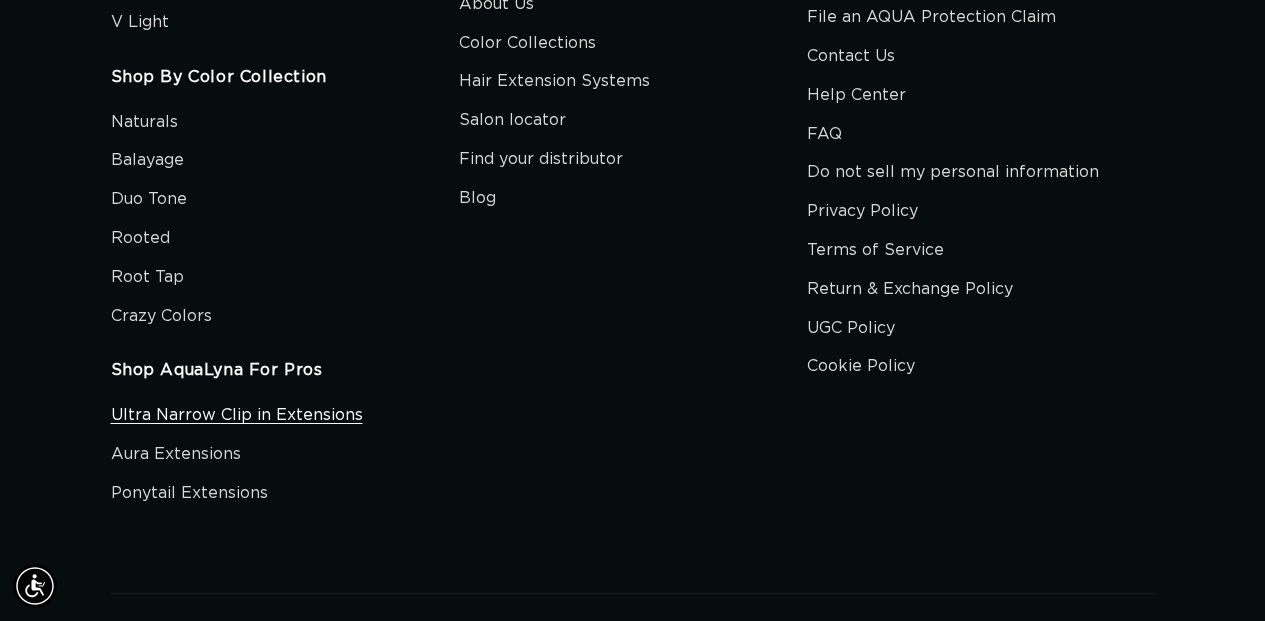 click on "Ultra Narrow Clip in Extensions" at bounding box center (237, 418) 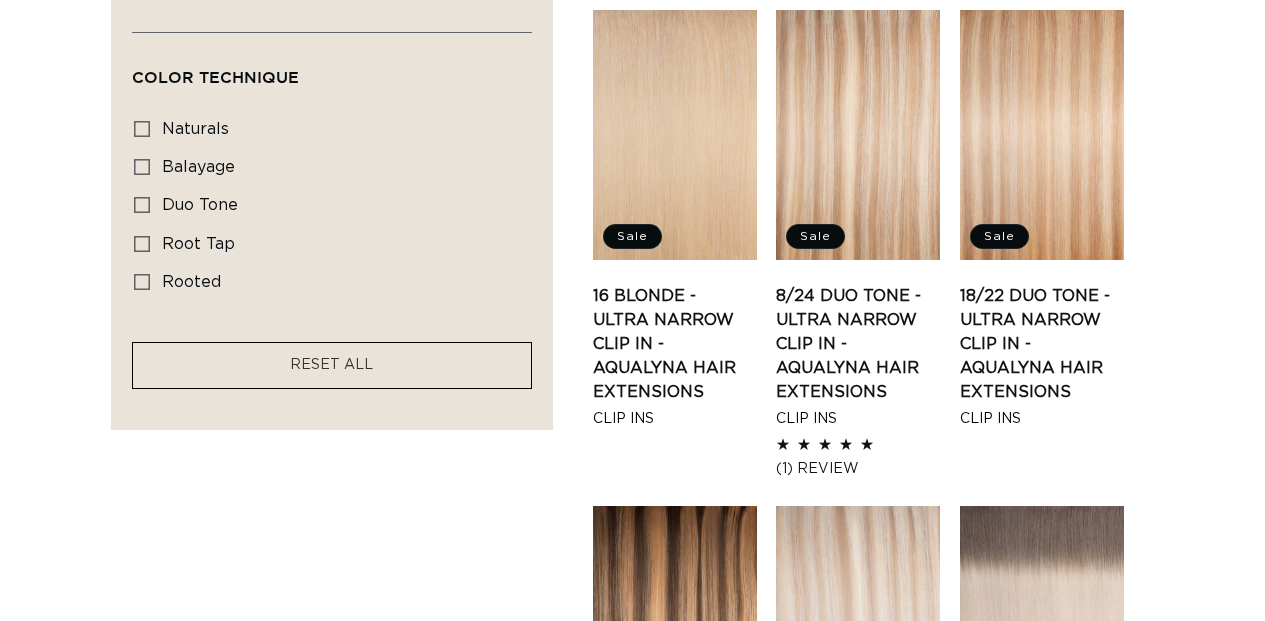 scroll, scrollTop: 663, scrollLeft: 0, axis: vertical 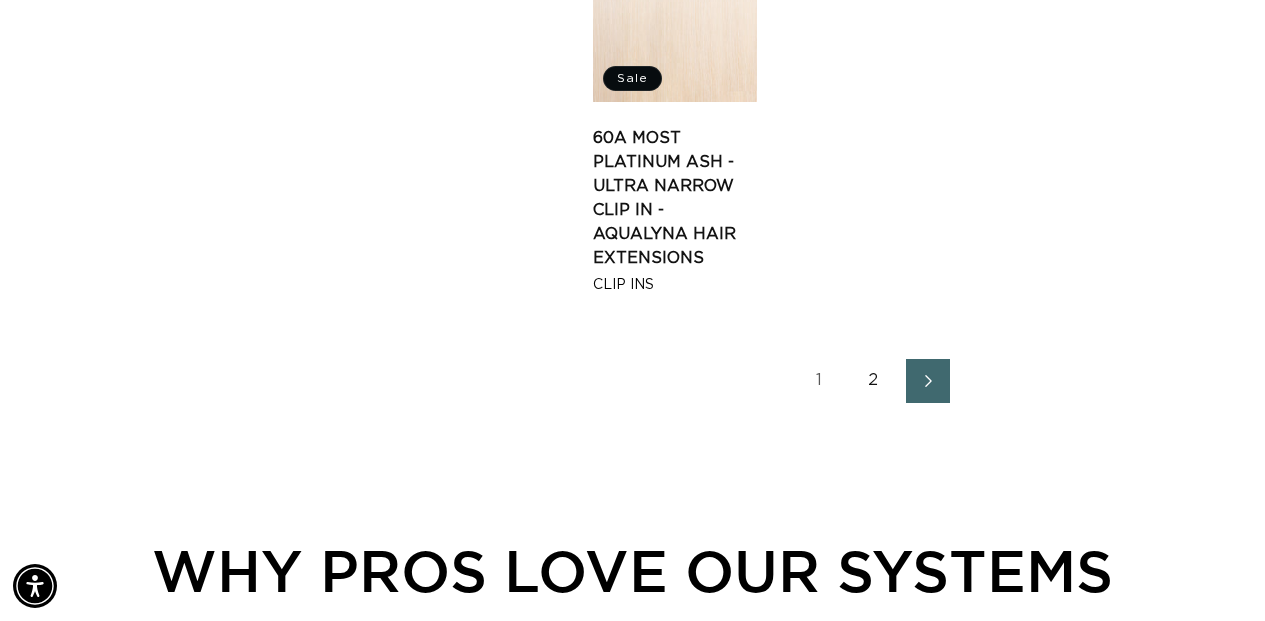 click on "2" at bounding box center [874, 381] 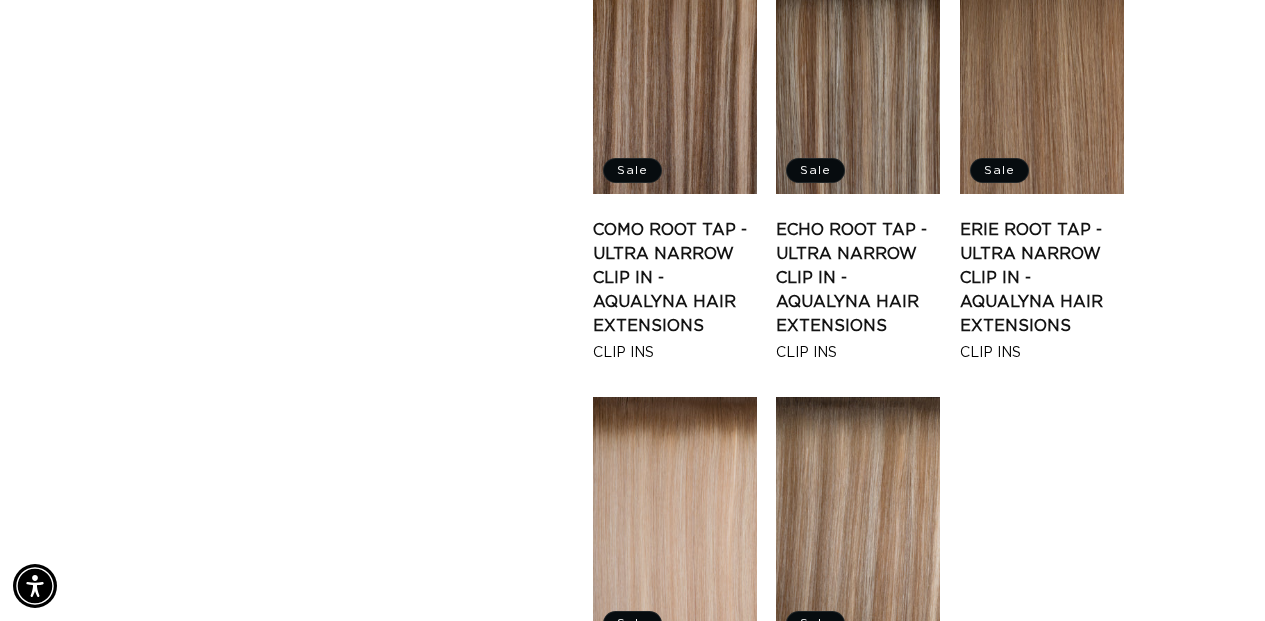 scroll, scrollTop: 2393, scrollLeft: 0, axis: vertical 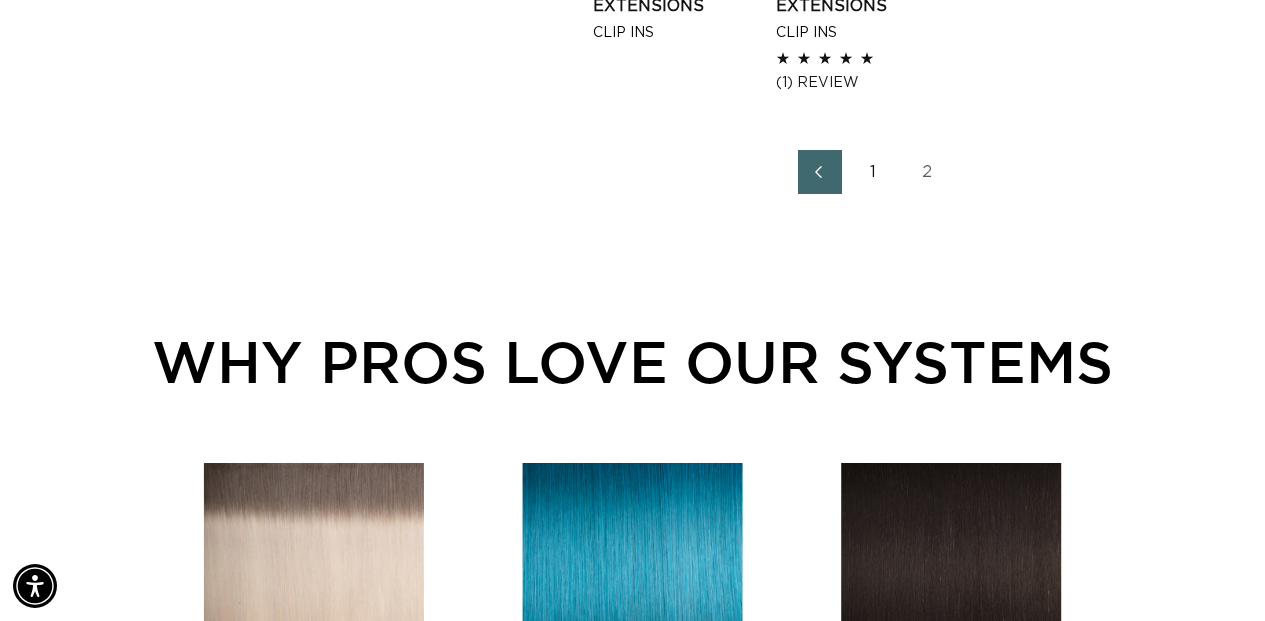 click on "Filter:
Availability
(0)
Availability
In stock
In stock (30 products)
Out of stock
Out of stock (6 products)
Color Shades" at bounding box center (632, -979) 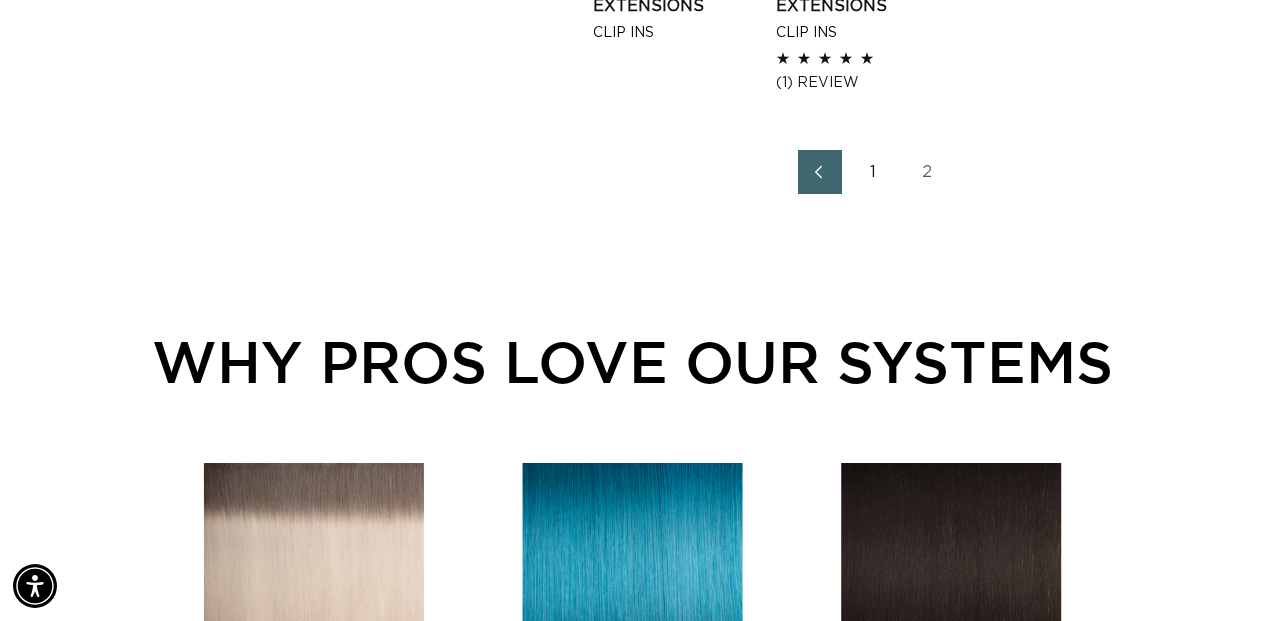 click at bounding box center (819, 172) 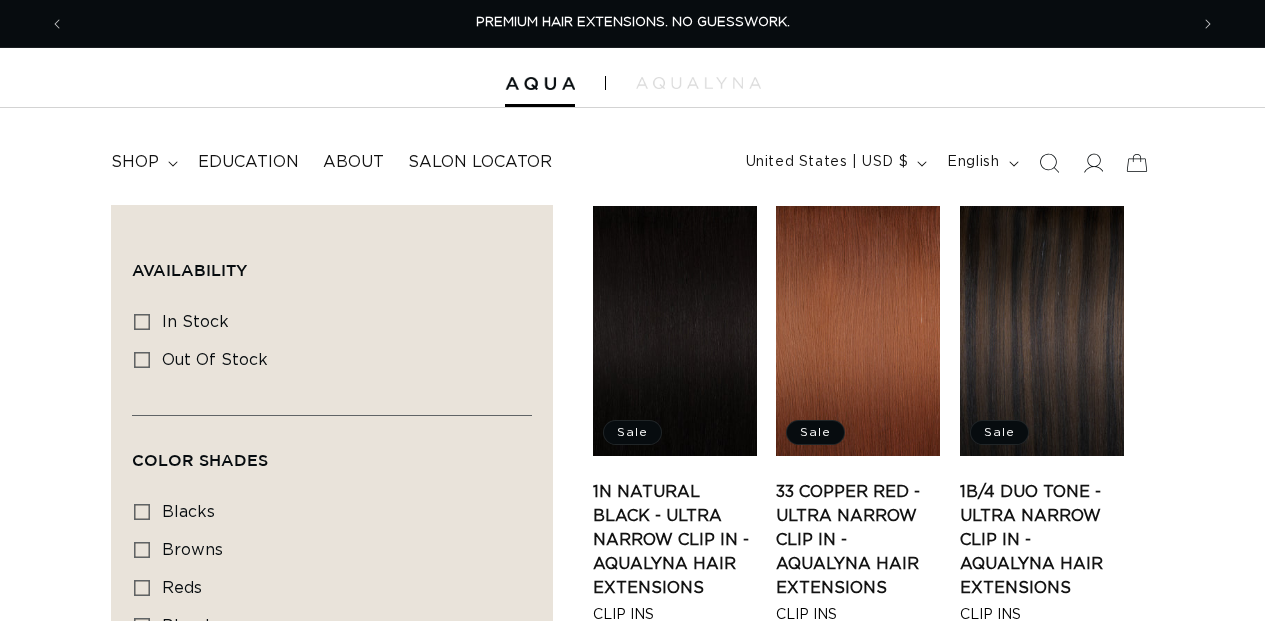 click on "1N Natural Black - Ultra Narrow Clip In - AquaLyna Hair Extensions" at bounding box center [675, 540] 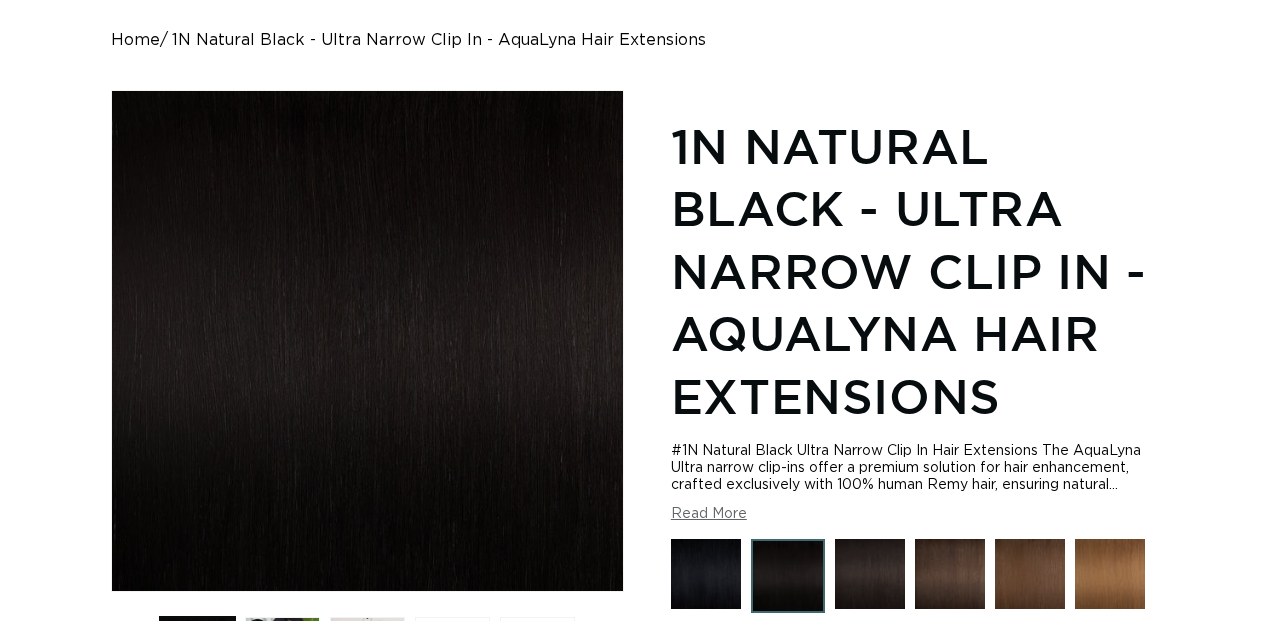 scroll, scrollTop: 220, scrollLeft: 0, axis: vertical 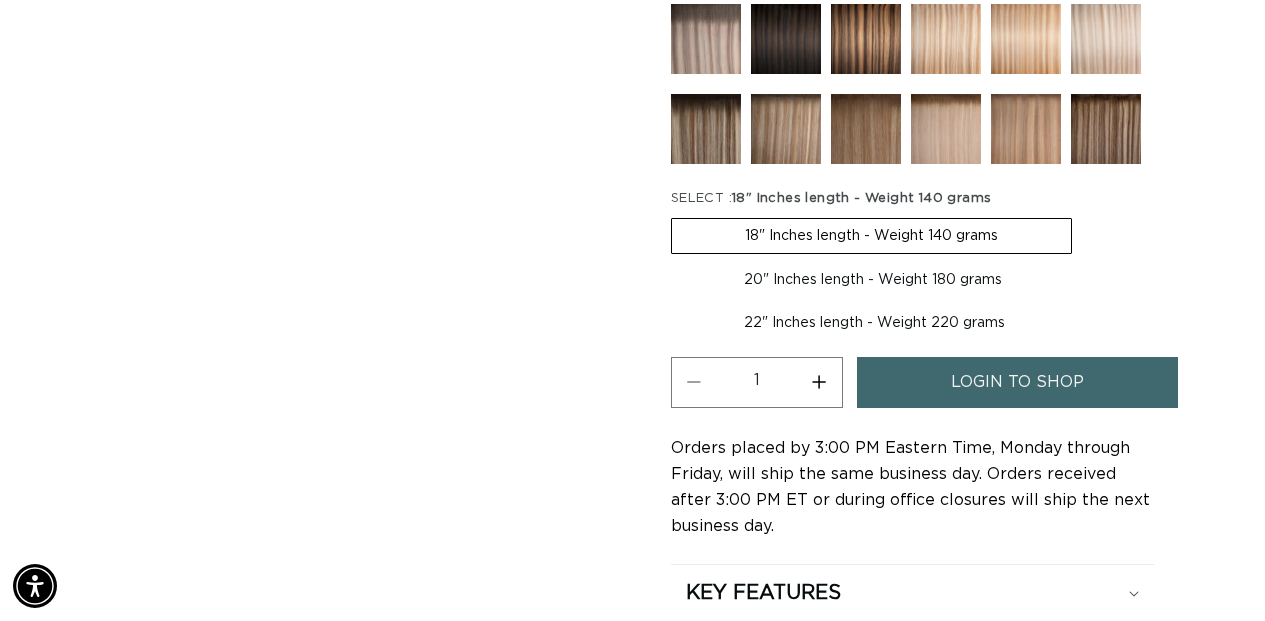 click on "login to shop" at bounding box center (1017, 382) 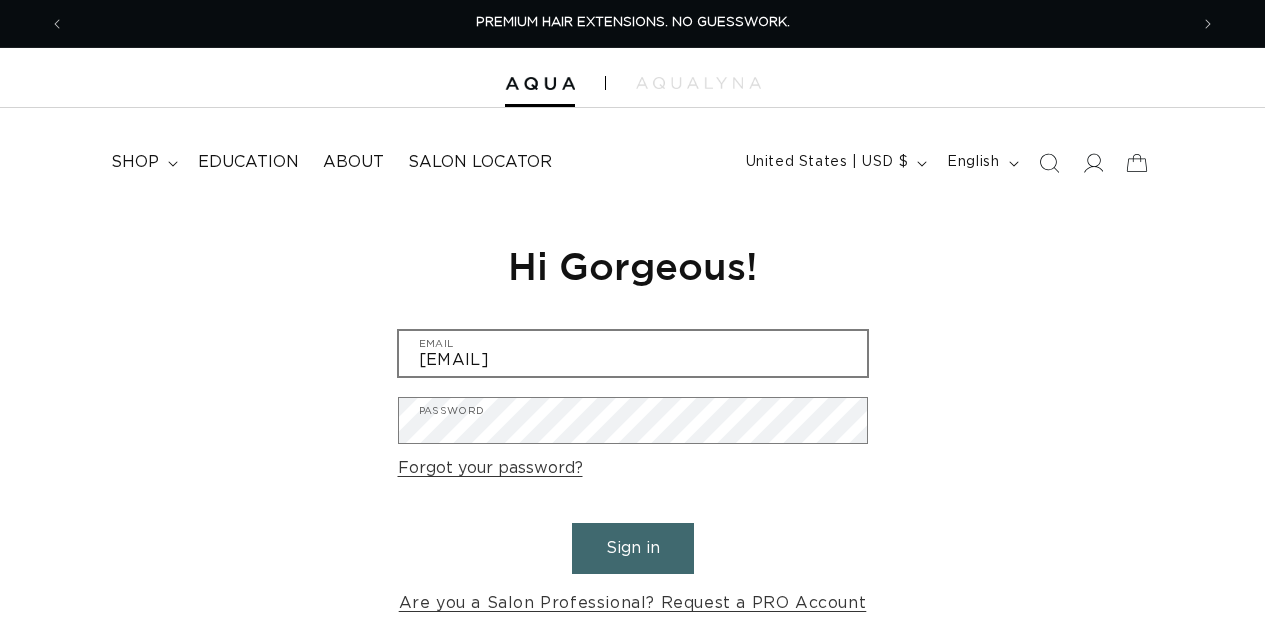 scroll, scrollTop: 0, scrollLeft: 0, axis: both 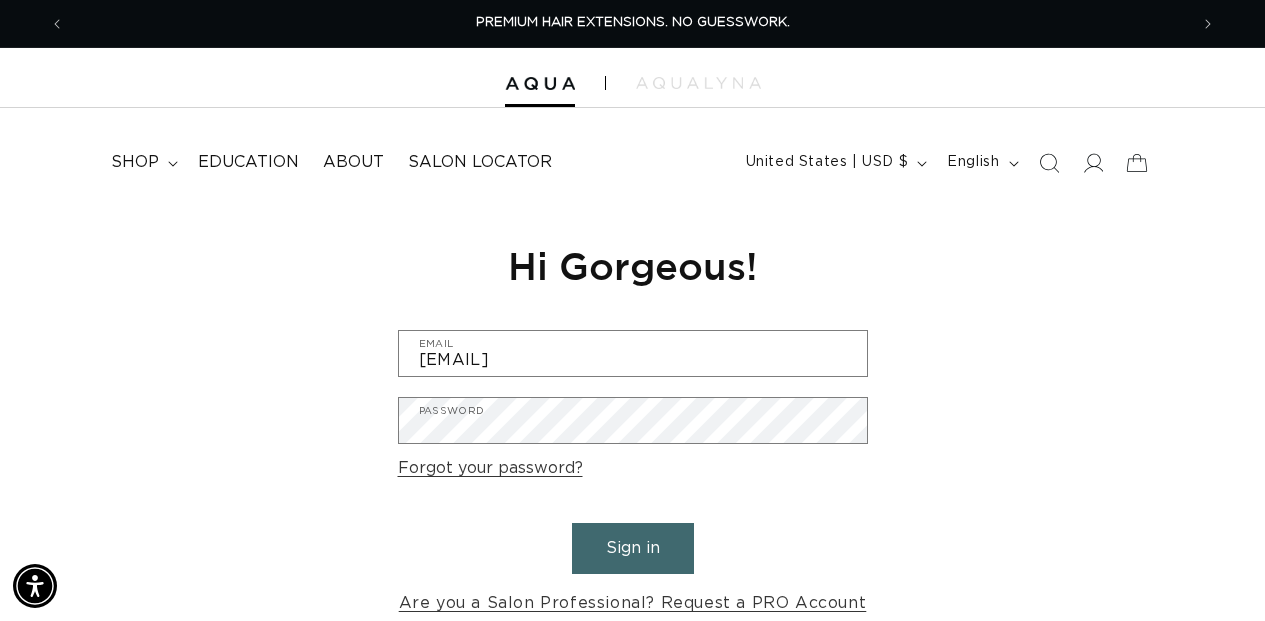 click on "Sign in" at bounding box center [633, 548] 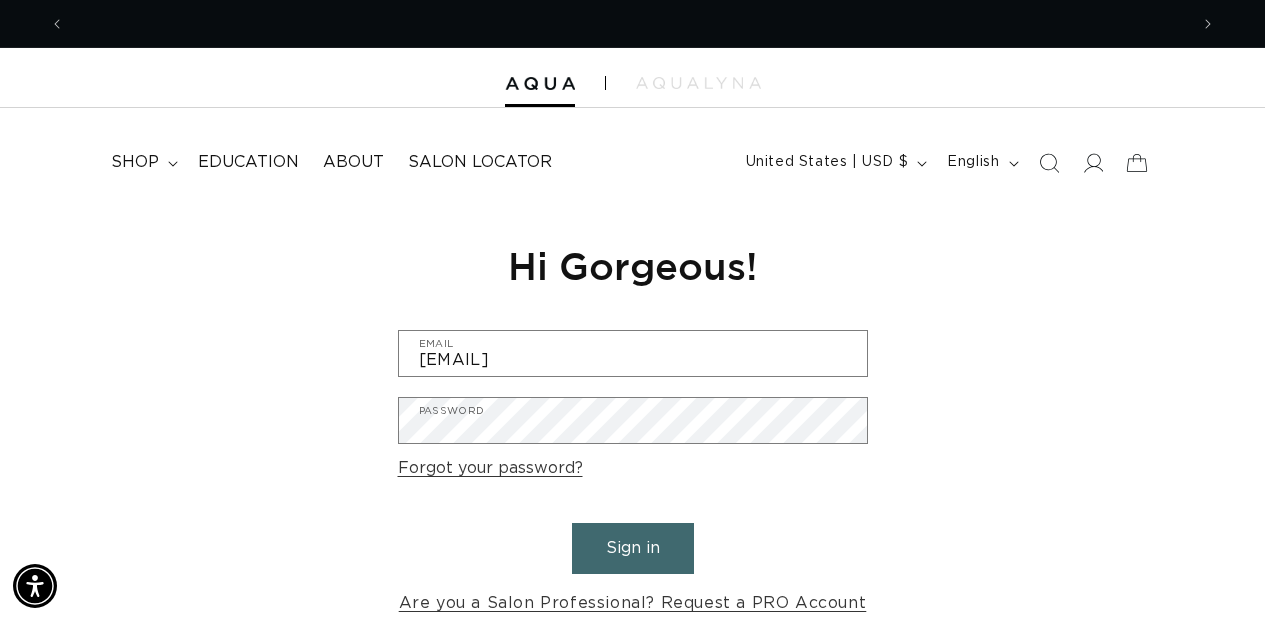 scroll, scrollTop: 0, scrollLeft: 1123, axis: horizontal 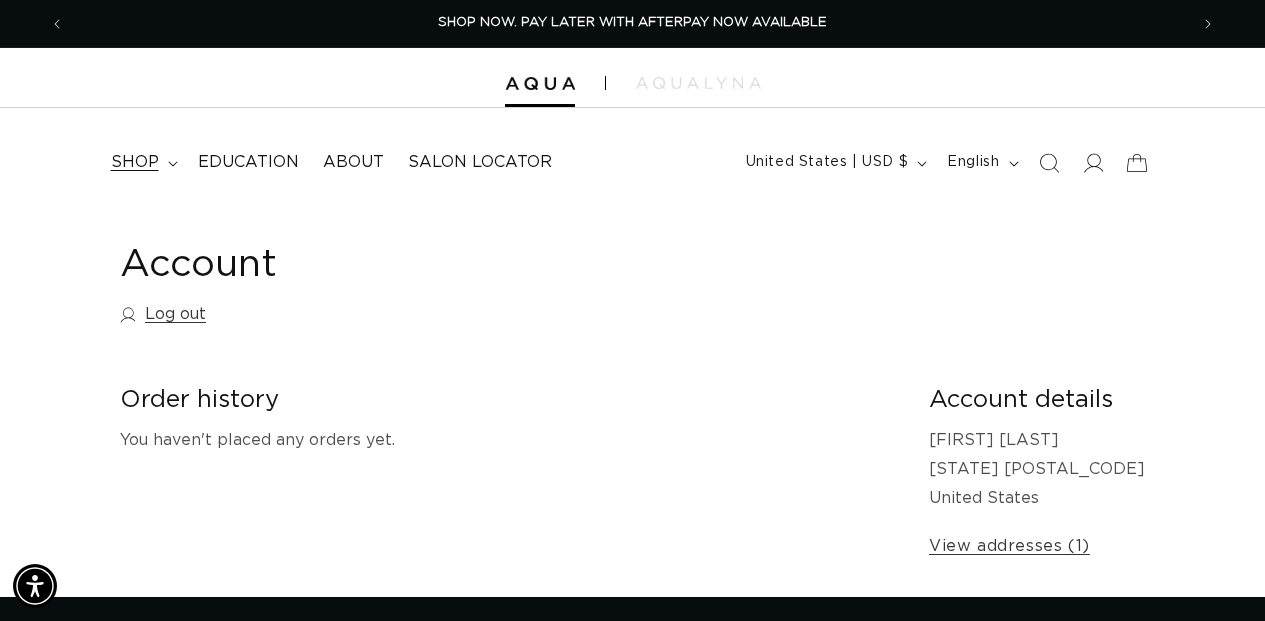 click on "shop" at bounding box center [135, 162] 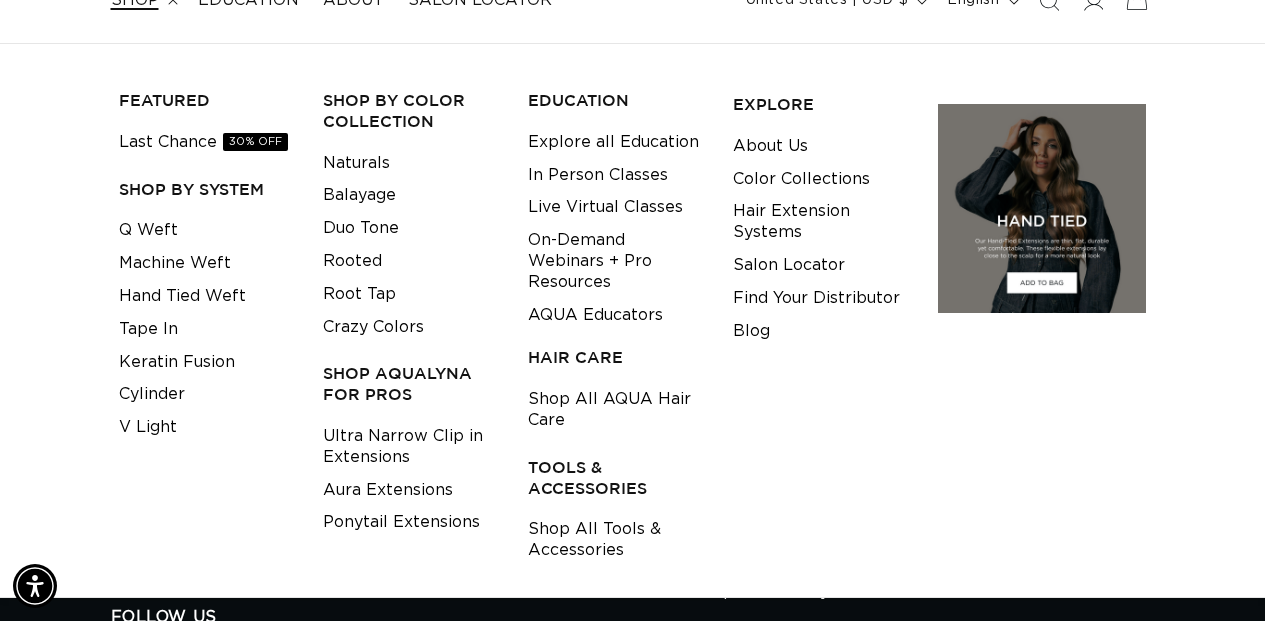 scroll, scrollTop: 165, scrollLeft: 0, axis: vertical 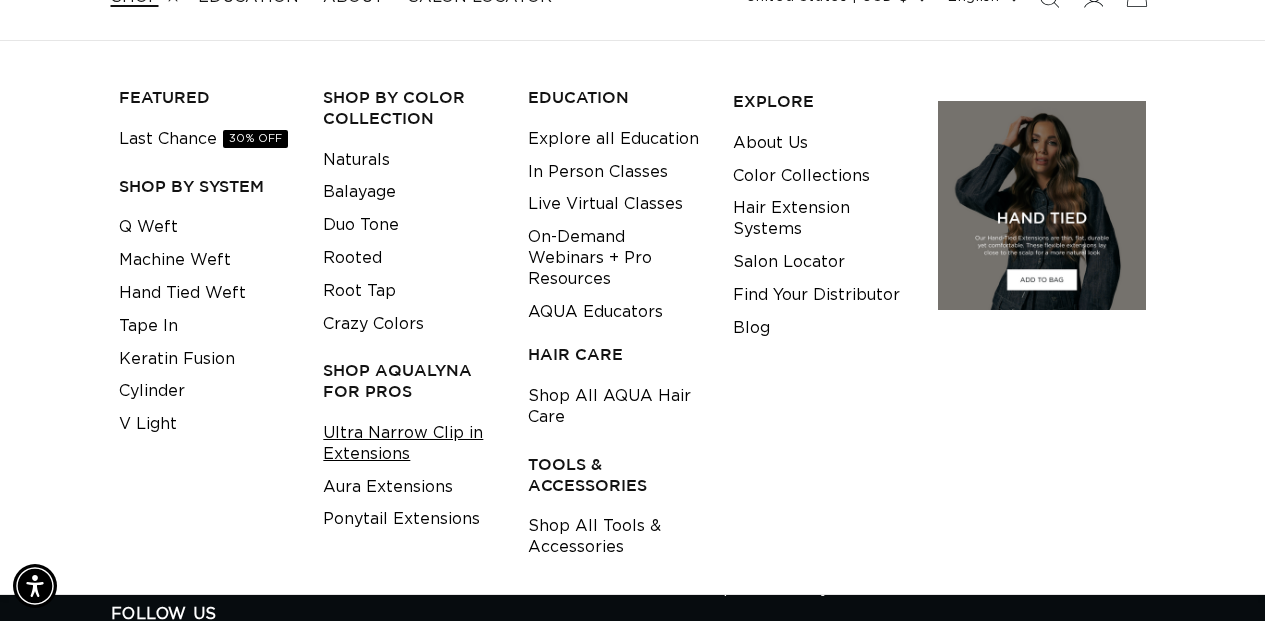 click on "Ultra Narrow Clip in Extensions" at bounding box center [410, 444] 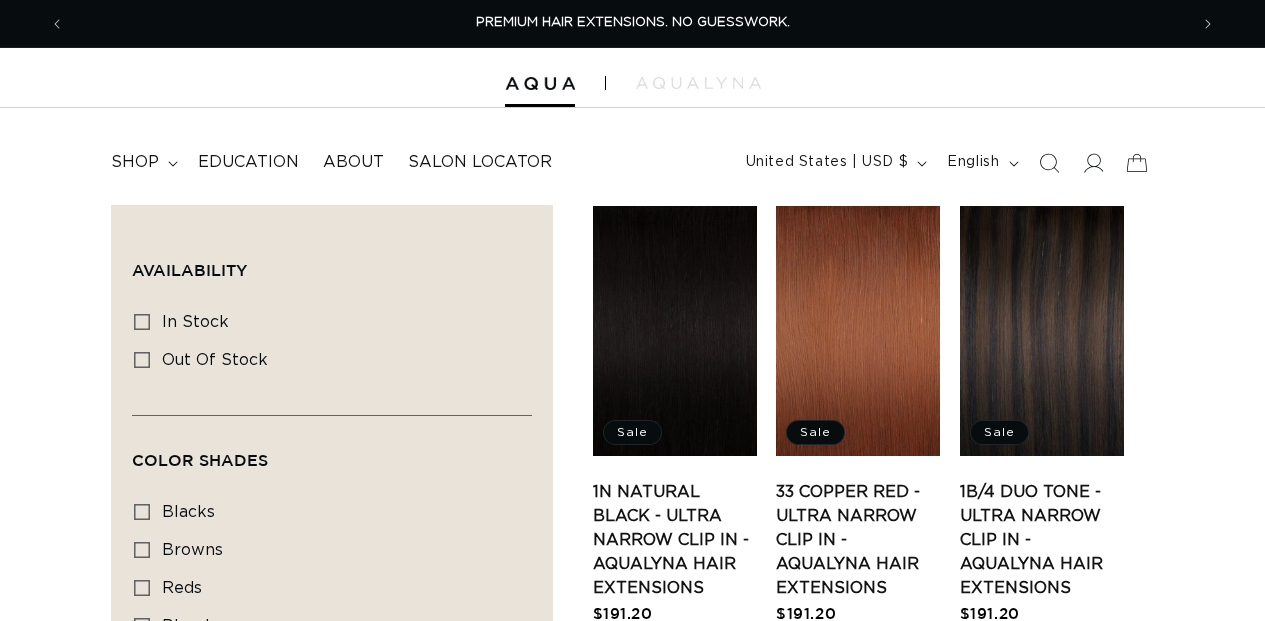 click on "33 Copper Red - Ultra Narrow Clip In - AquaLyna Hair Extensions" at bounding box center [858, 540] 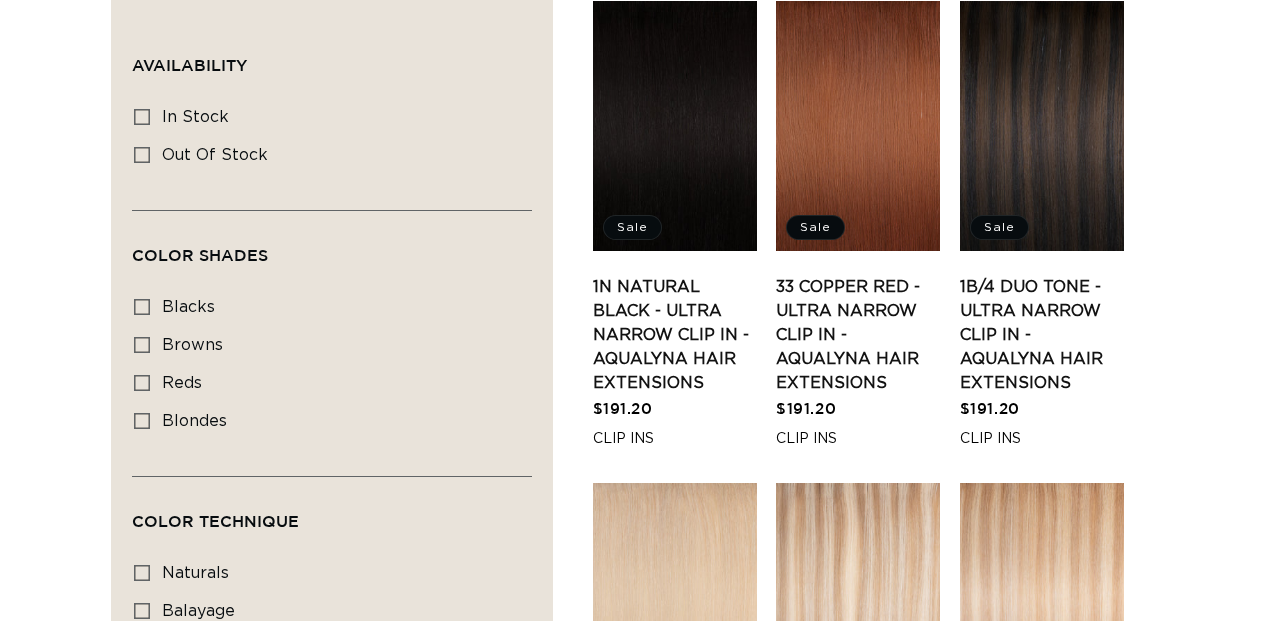 scroll, scrollTop: 0, scrollLeft: 0, axis: both 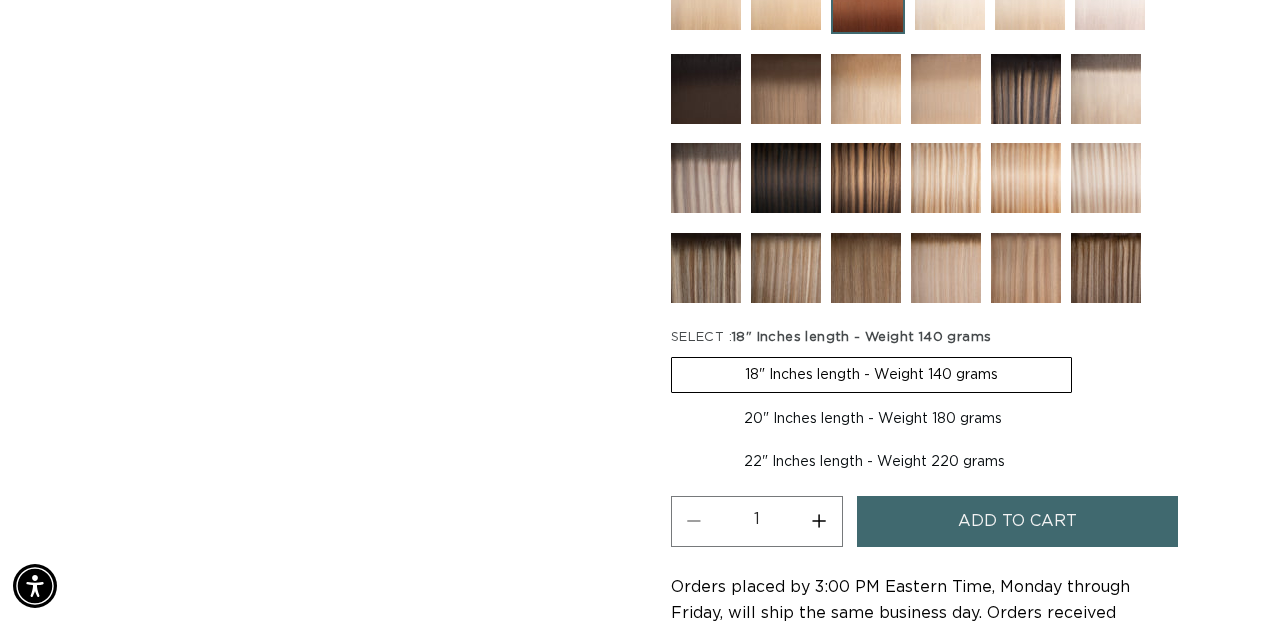click on "20" Inches length - Weight 180 grams Variant sold out or unavailable" at bounding box center (873, 419) 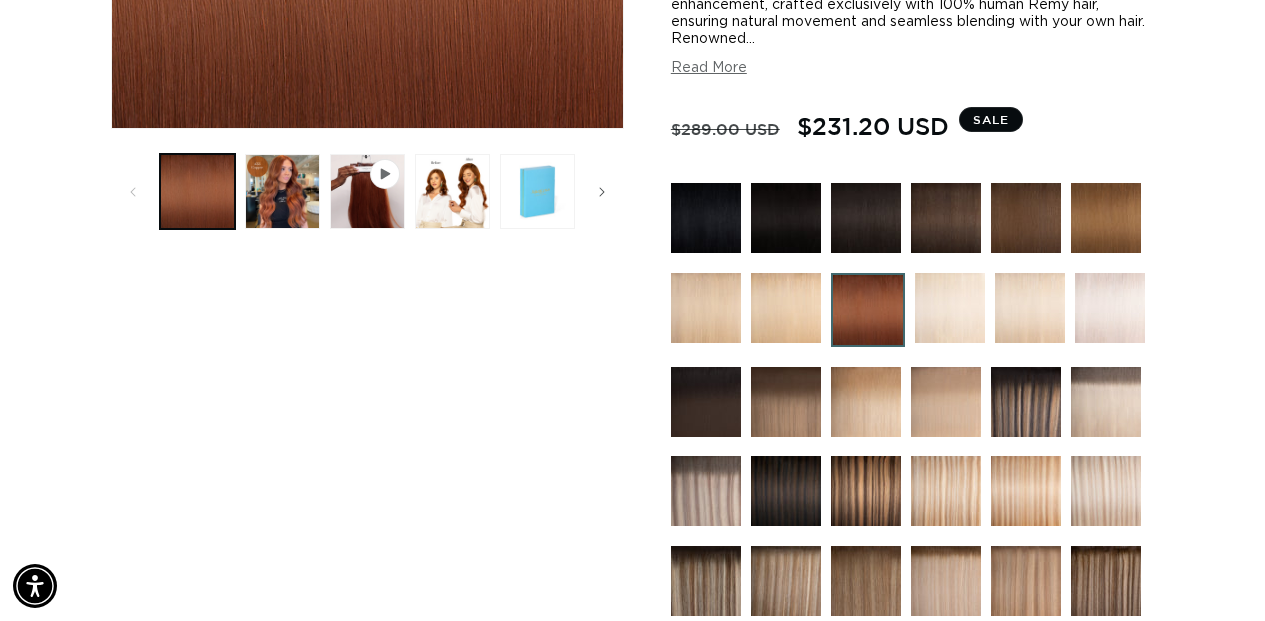 scroll, scrollTop: 646, scrollLeft: 0, axis: vertical 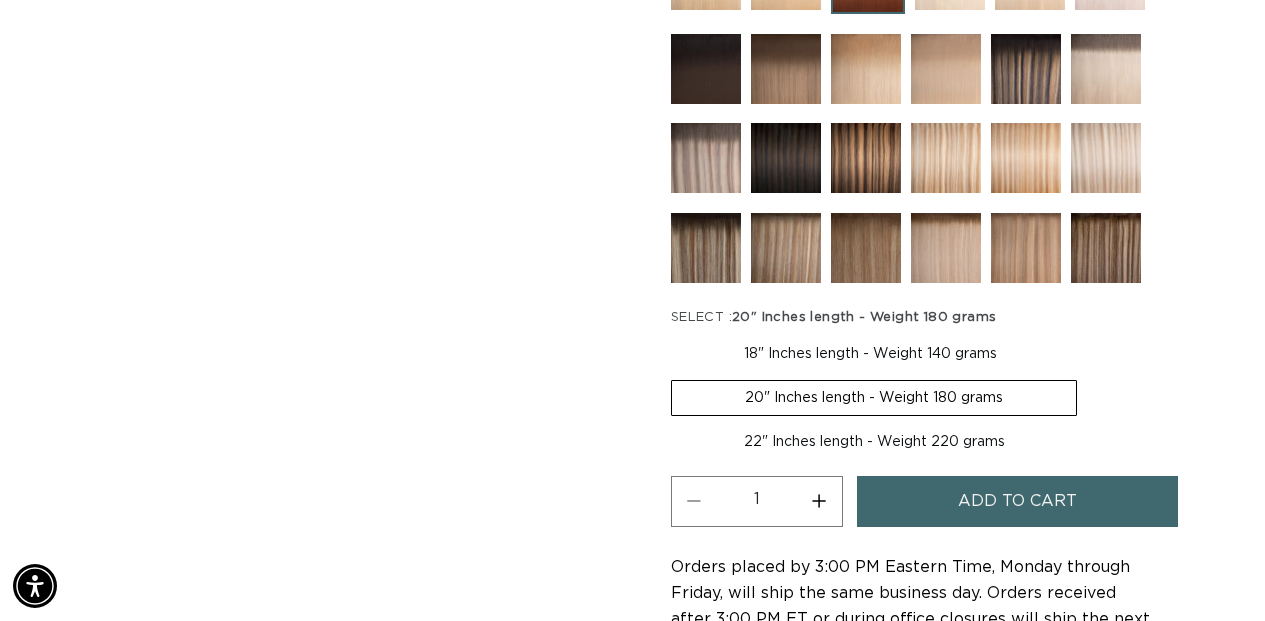 click on "22" Inches length - Weight 220 grams Variant sold out or unavailable" at bounding box center (874, 442) 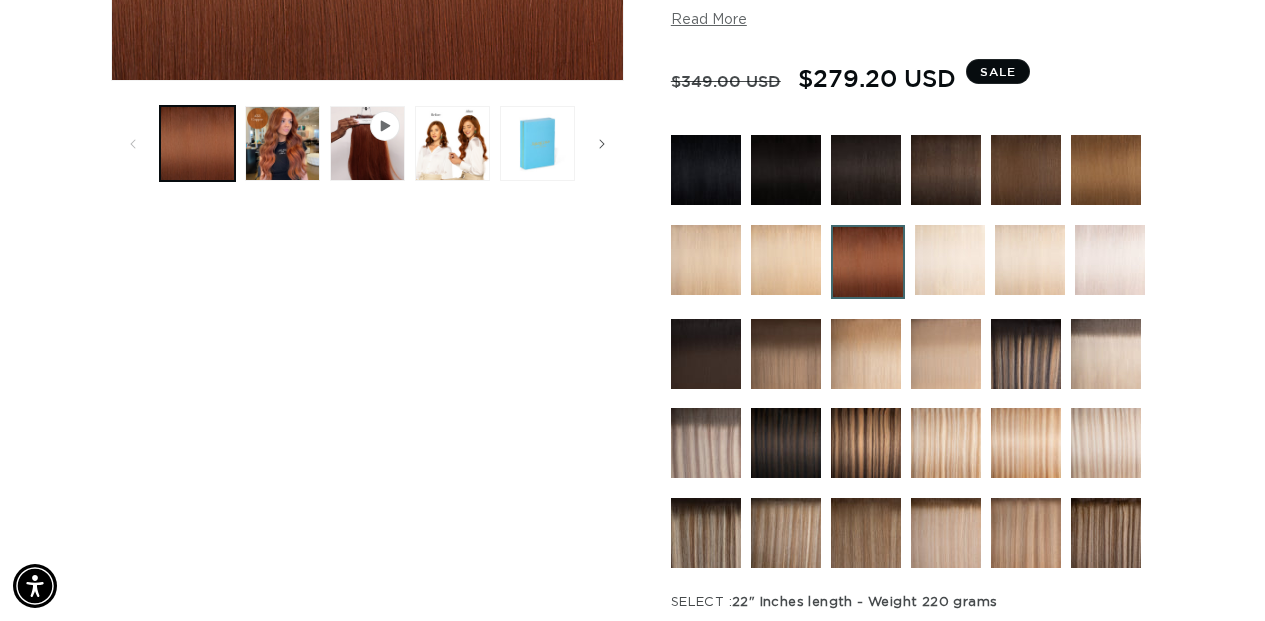 scroll, scrollTop: 691, scrollLeft: 0, axis: vertical 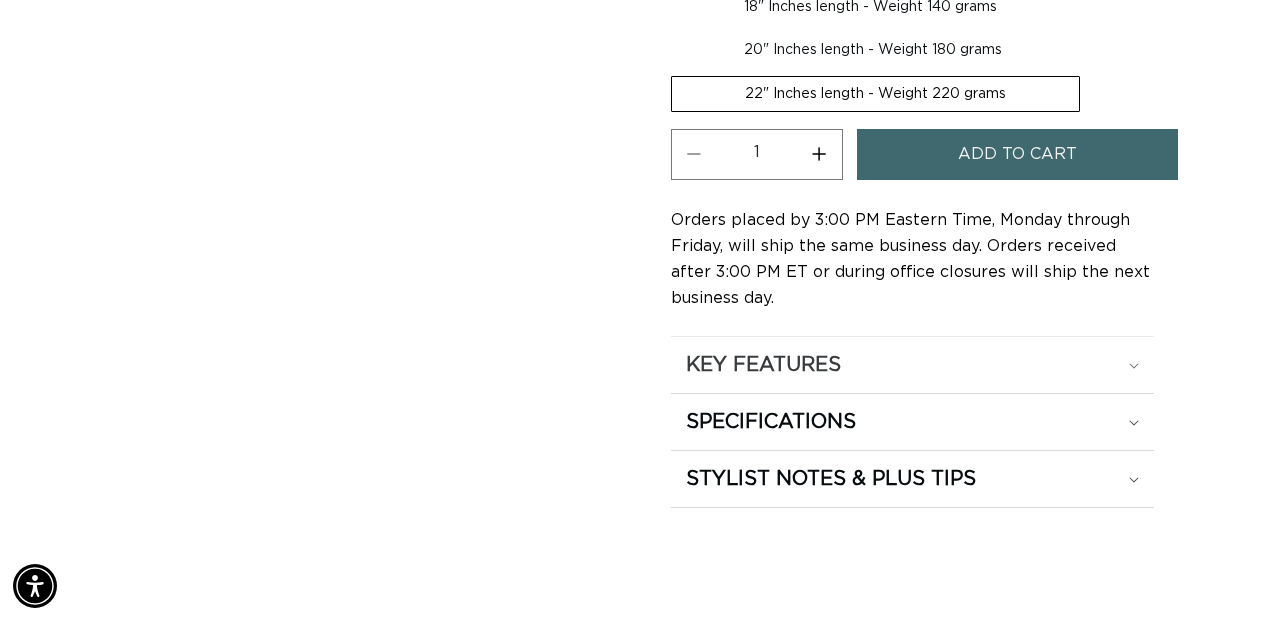 click on "KEY FEATURES" at bounding box center (763, 365) 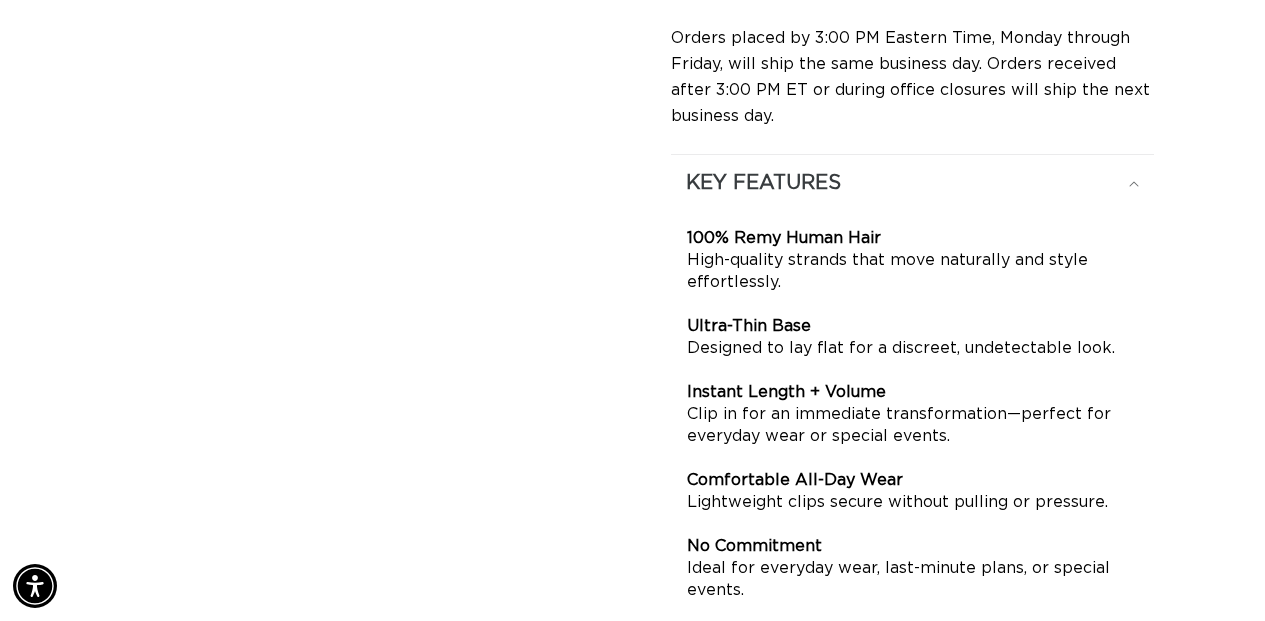 scroll, scrollTop: 1564, scrollLeft: 0, axis: vertical 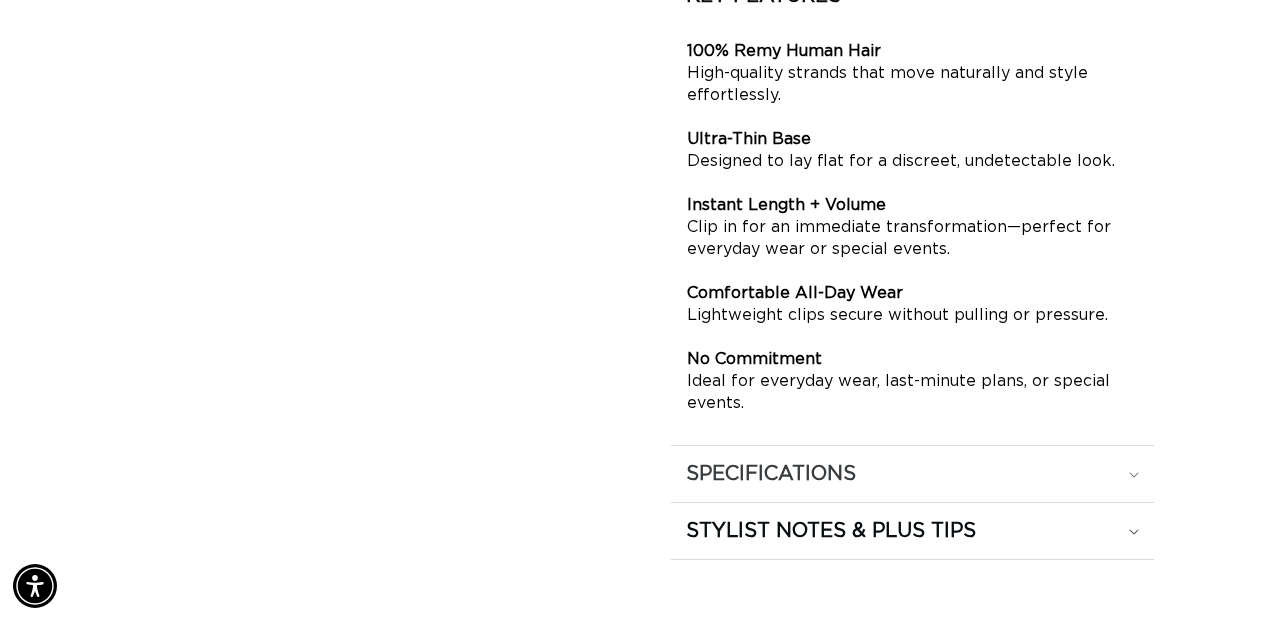 click on "SPECIFICATIONS" at bounding box center (763, -4) 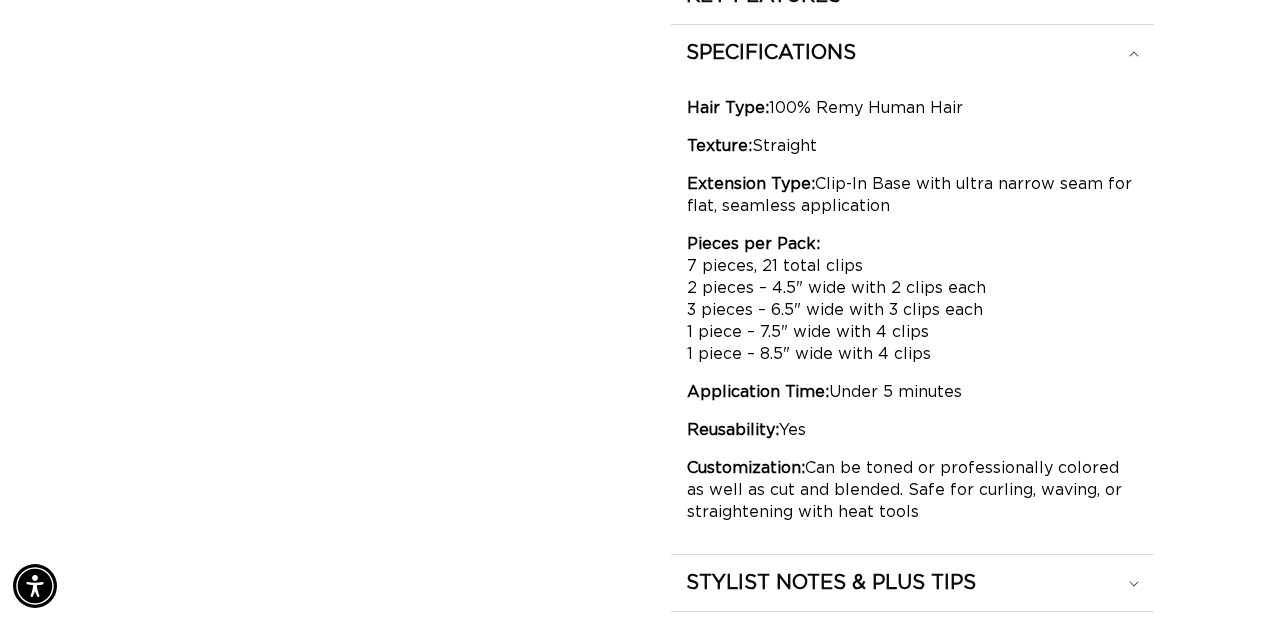 scroll, scrollTop: 0, scrollLeft: 0, axis: both 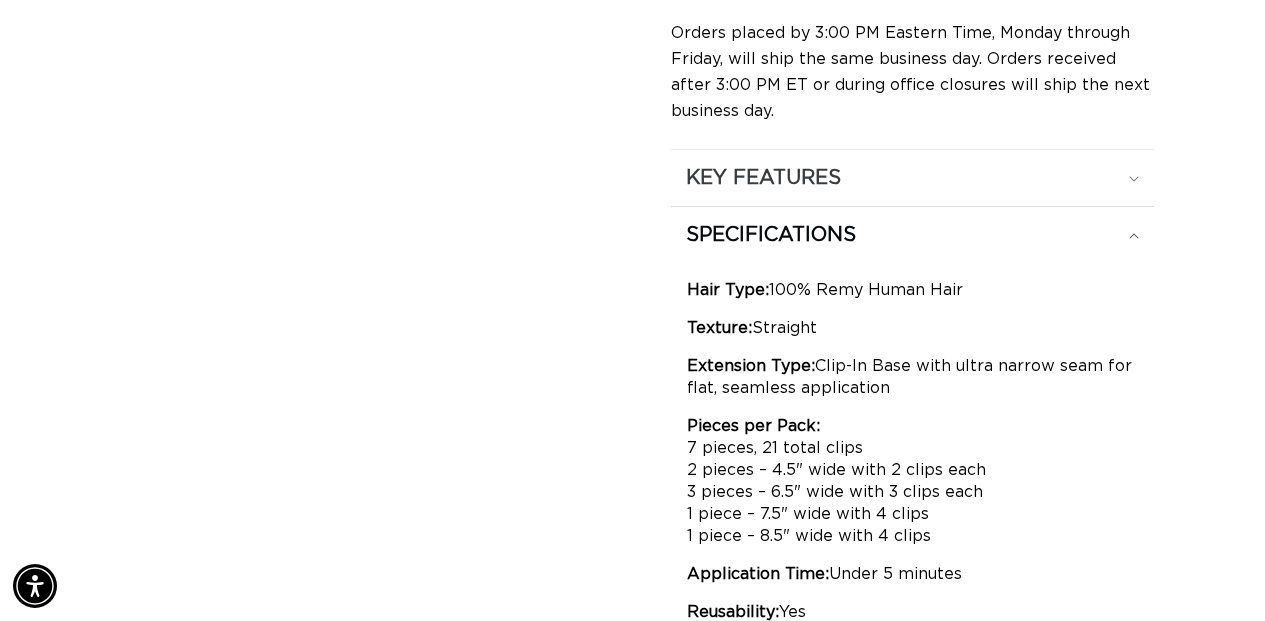 click on "KEY FEATURES" at bounding box center [763, 178] 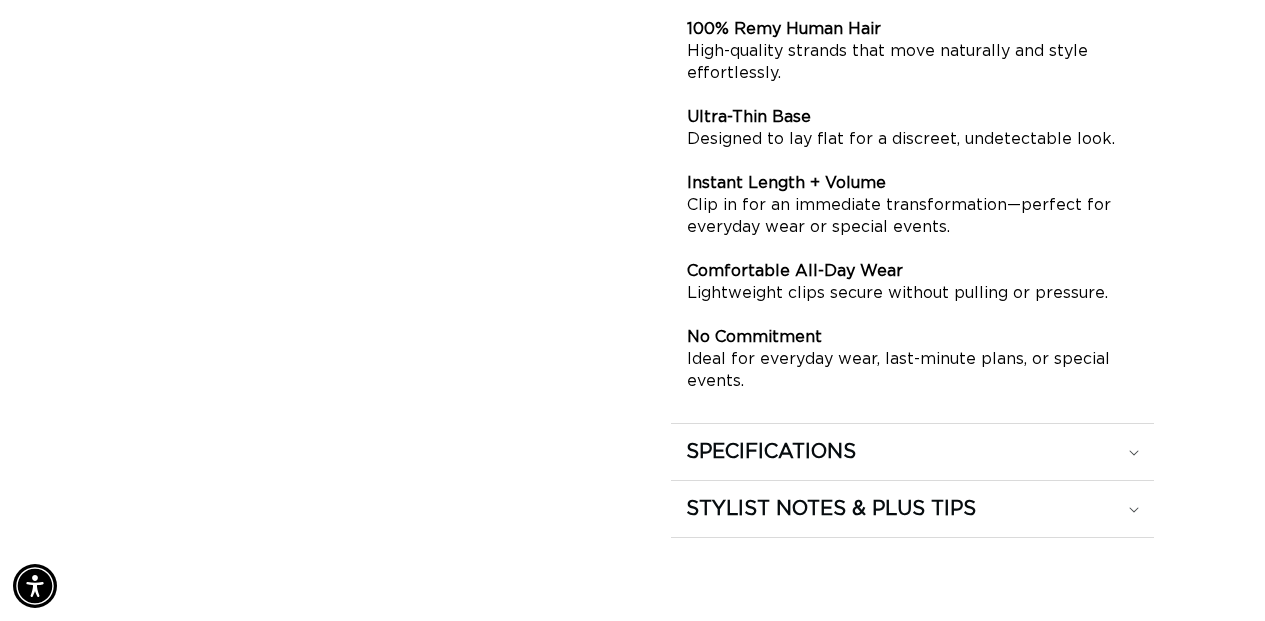 scroll, scrollTop: 1729, scrollLeft: 0, axis: vertical 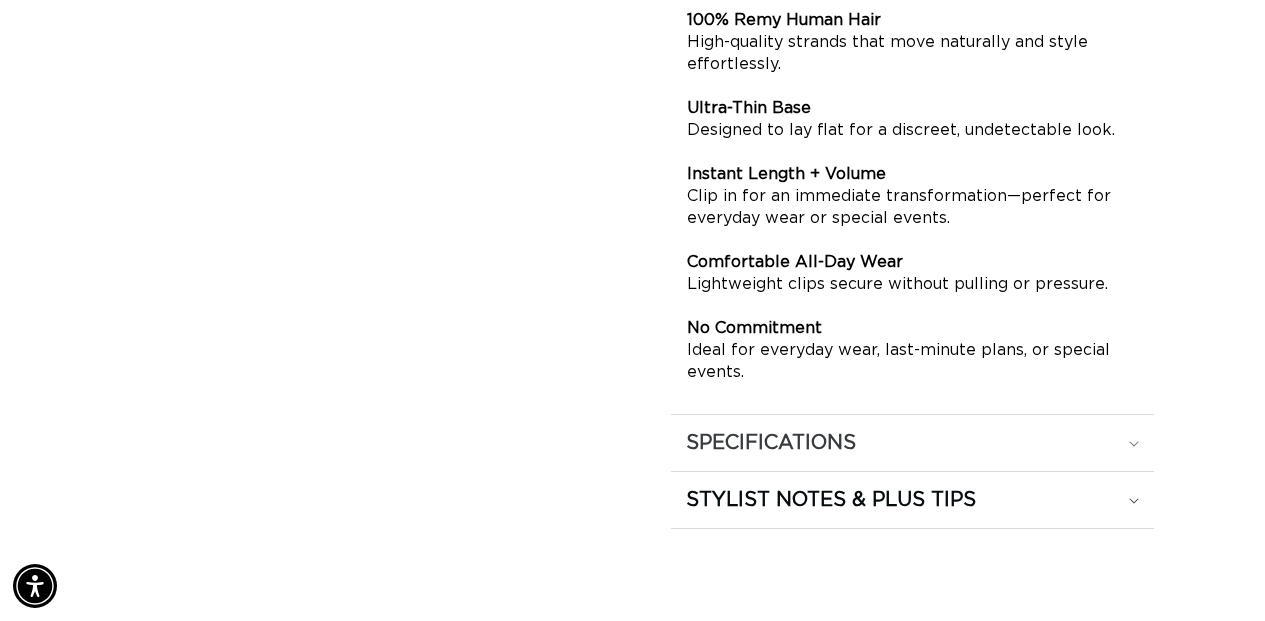 click on "SPECIFICATIONS" at bounding box center (763, -35) 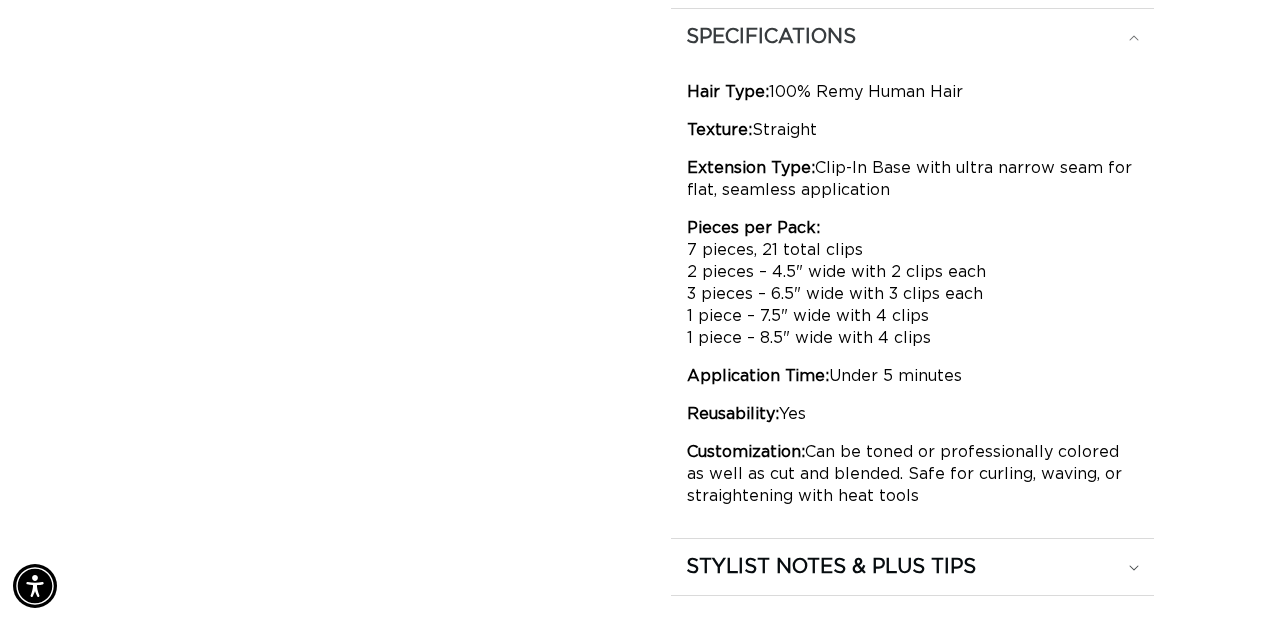 scroll, scrollTop: 0, scrollLeft: 1123, axis: horizontal 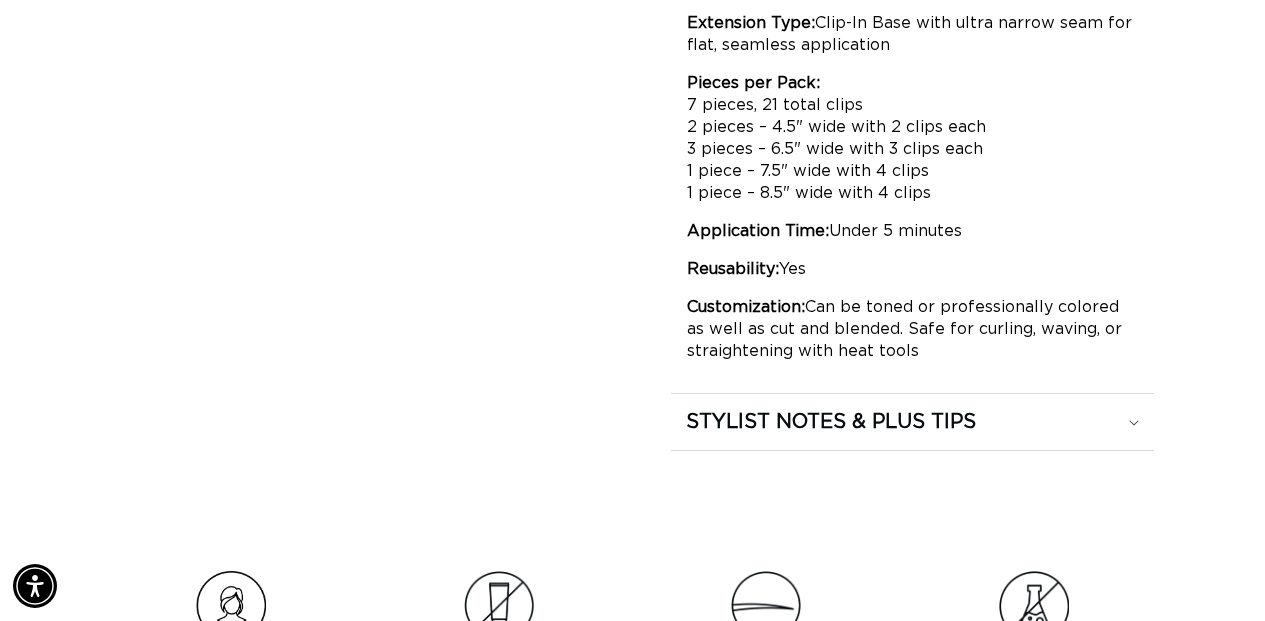 drag, startPoint x: 938, startPoint y: 189, endPoint x: 690, endPoint y: 72, distance: 274.2134 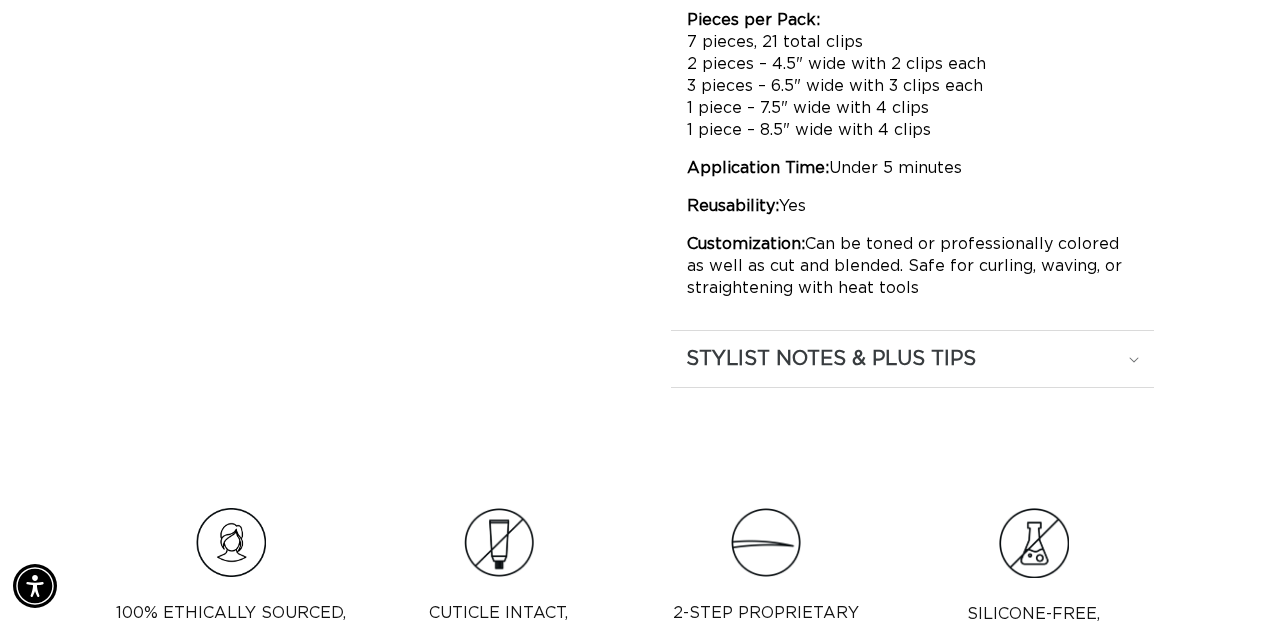 click on "STYLIST NOTES & PLUS TIPS" at bounding box center [763, -228] 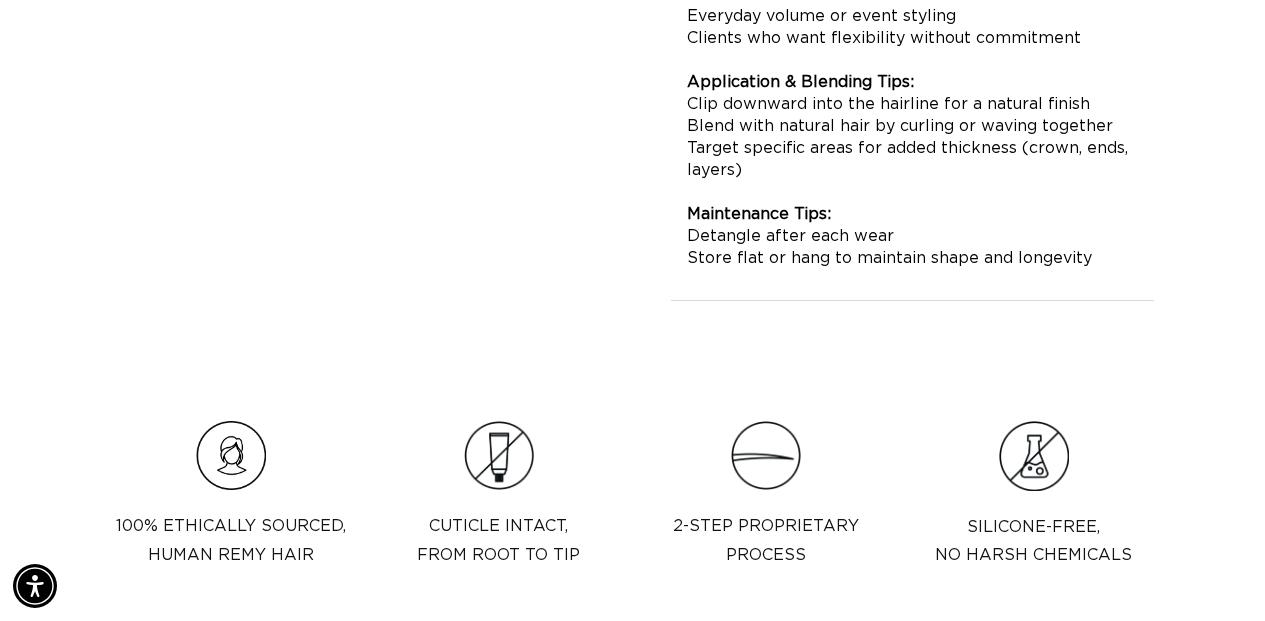 scroll, scrollTop: 1854, scrollLeft: 0, axis: vertical 